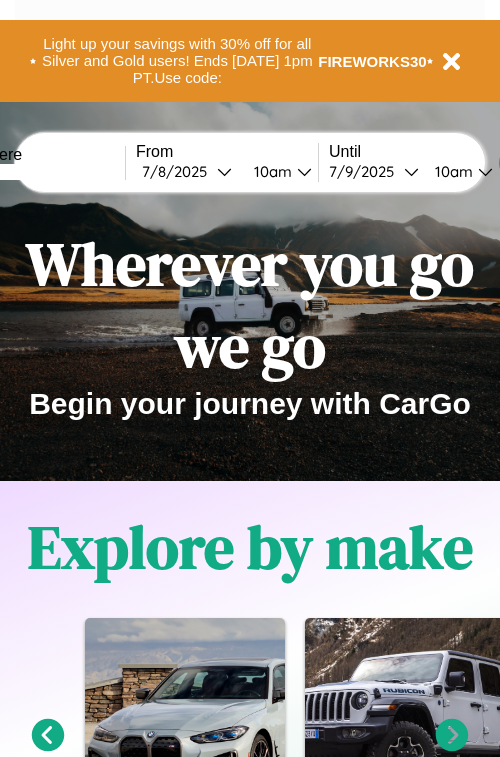 scroll, scrollTop: 0, scrollLeft: 0, axis: both 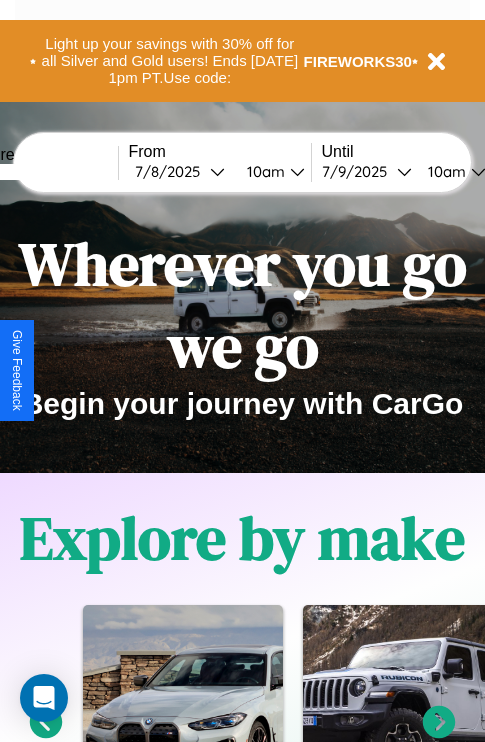 click at bounding box center [43, 172] 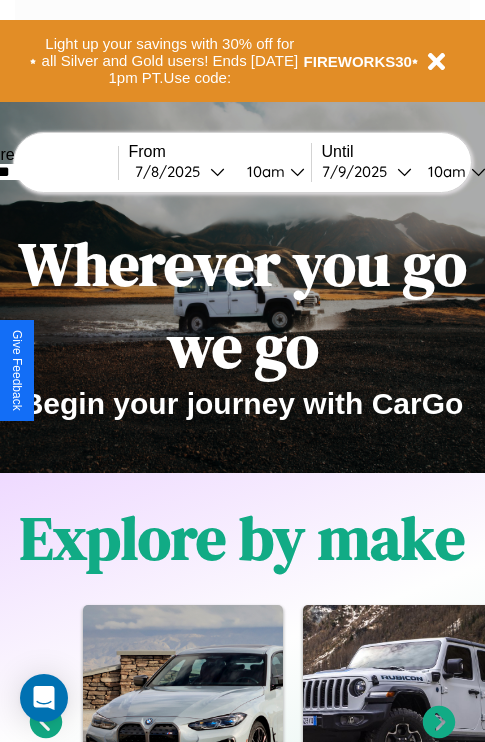 type on "*******" 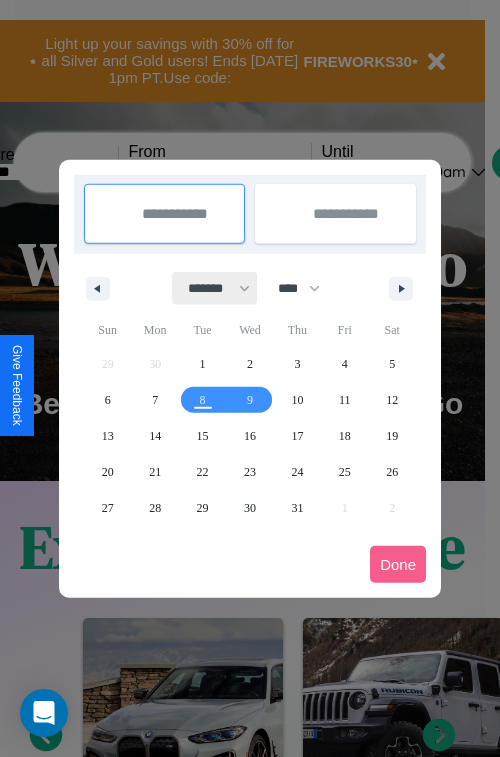 click on "******* ******** ***** ***** *** **** **** ****** ********* ******* ******** ********" at bounding box center [215, 288] 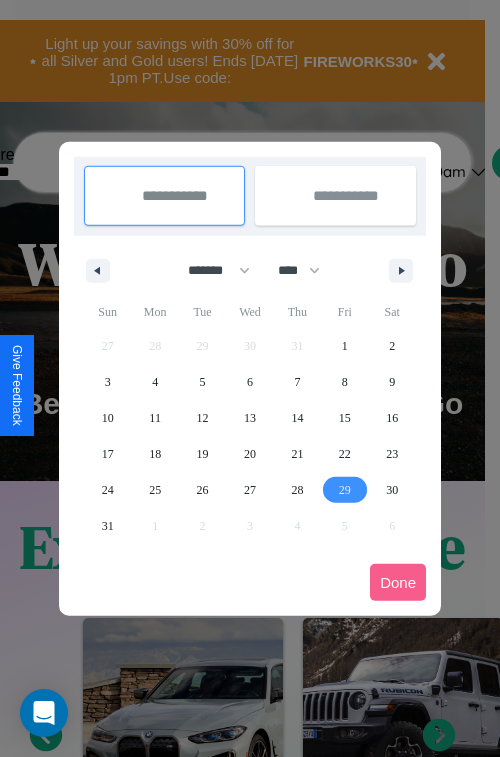 click on "29" at bounding box center (345, 490) 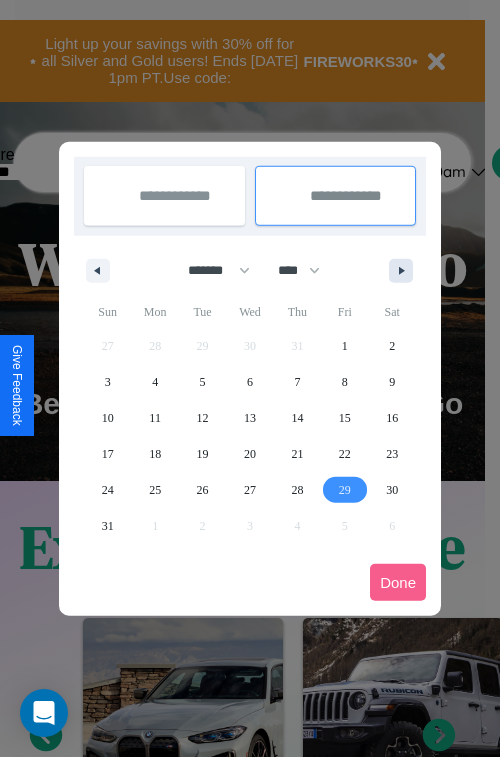 click at bounding box center [405, 271] 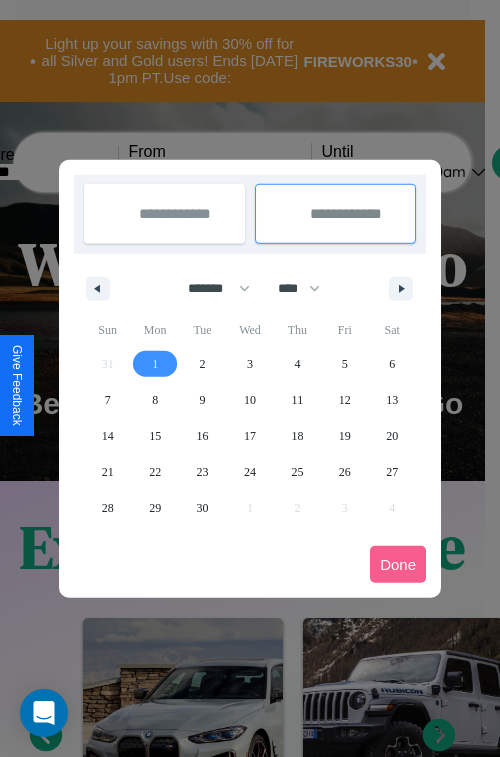 click on "1" at bounding box center (155, 364) 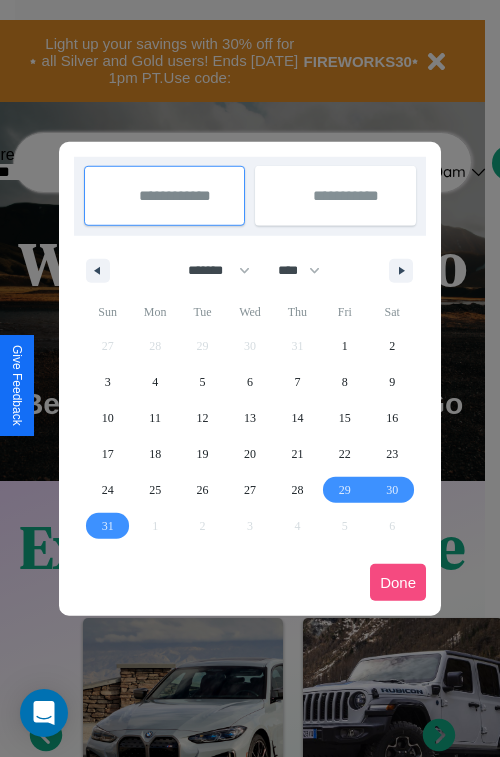 click on "Done" at bounding box center (398, 582) 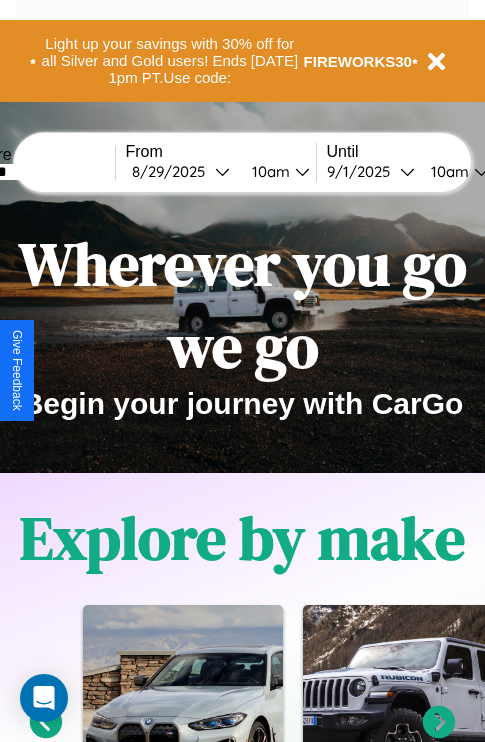 click on "10am" at bounding box center (268, 171) 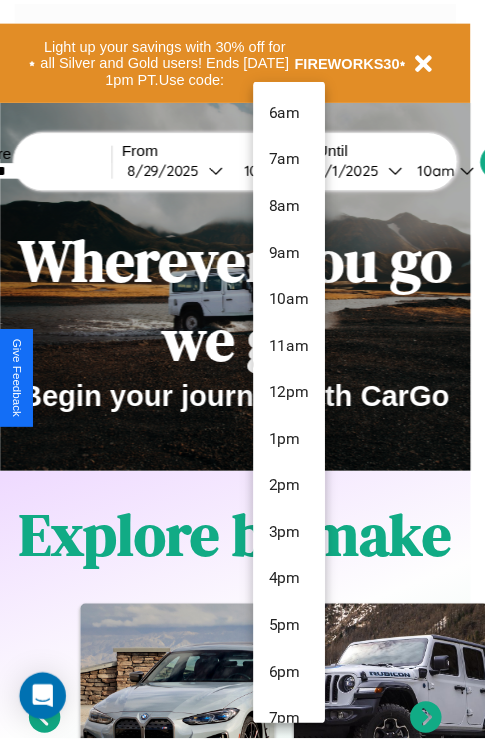 scroll, scrollTop: 67, scrollLeft: 0, axis: vertical 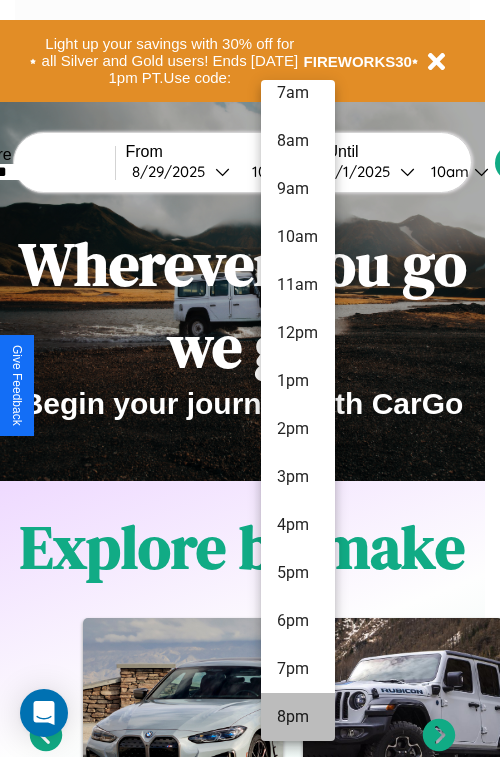 click on "8pm" at bounding box center (298, 717) 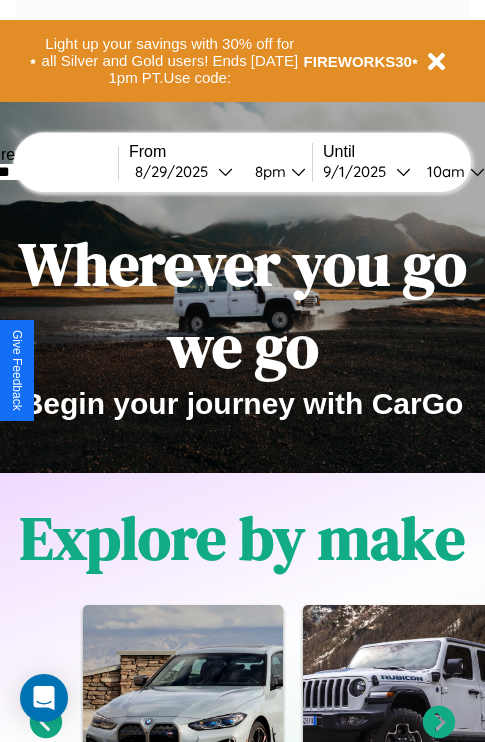 scroll, scrollTop: 0, scrollLeft: 68, axis: horizontal 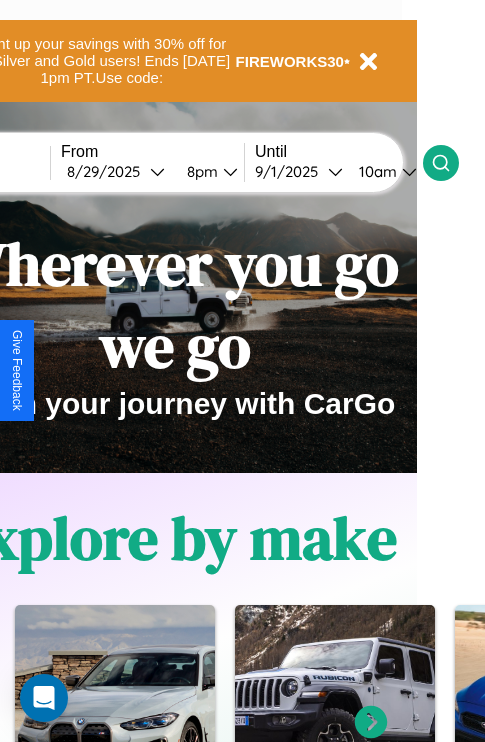 click 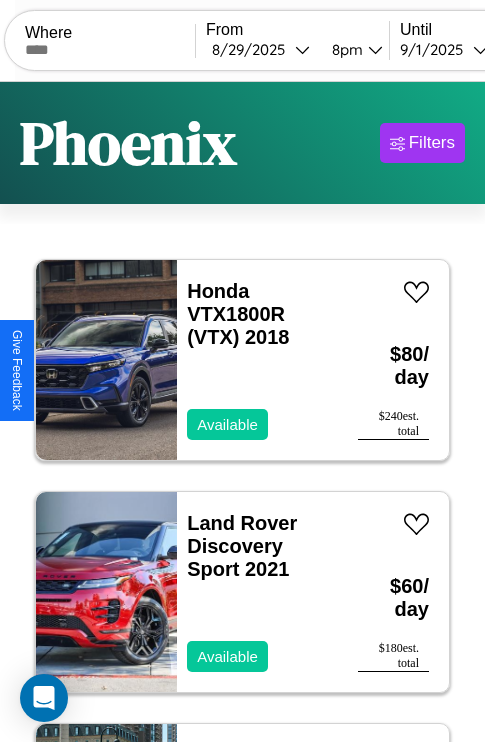 scroll, scrollTop: 66, scrollLeft: 0, axis: vertical 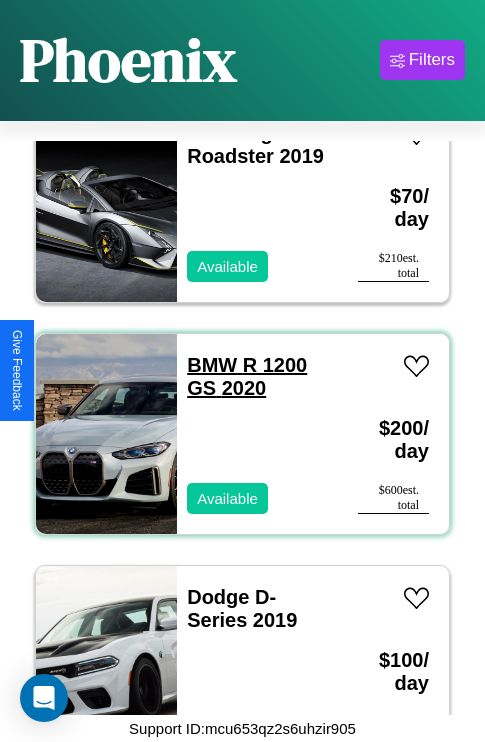 click on "BMW   R 1200 GS   2020" at bounding box center [247, 376] 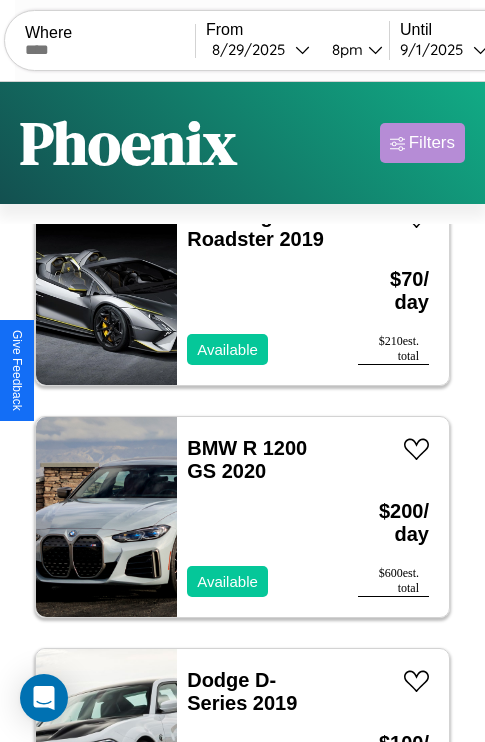 click on "Filters" at bounding box center [432, 143] 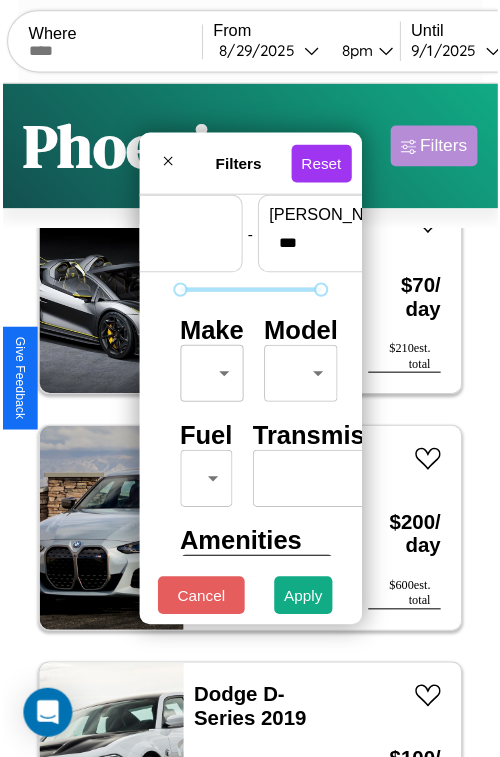 scroll, scrollTop: 59, scrollLeft: 0, axis: vertical 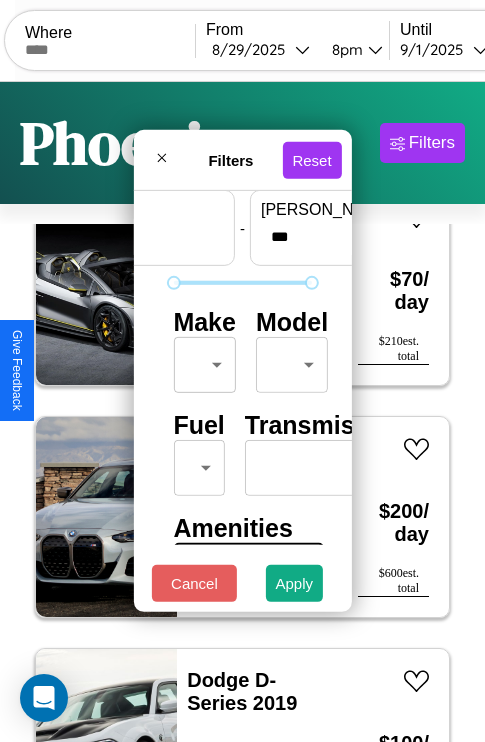 click on "CarGo Where From [DATE] 8pm Until [DATE] 10am Become a Host Login Sign Up Phoenix Filters 136  cars in this area These cars can be picked up in this city. Honda   VTX1800R (VTX)   2018 Available $ 80  / day $ 240  est. total Land Rover   Discovery Sport   2021 Available $ 60  / day $ 180  est. total Toyota   Celica   2018 Available $ 100  / day $ 300  est. total Ferrari   F50   2019 Unavailable $ 90  / day $ 270  est. total Jeep   Cherokee   2018 Available $ 150  / day $ 450  est. total Buick   Incomplete   2016 Available $ 100  / day $ 300  est. total Jaguar   XF   2021 Available $ 40  / day $ 120  est. total Subaru   XV CrossTrek   2023 Available $ 170  / day $ 510  est. total Fiat   500L   2018 Available $ 140  / day $ 420  est. total Toyota   Scion xA   2020 Available $ 60  / day $ 180  est. total Honda   CB500XA   2014 Available $ 70  / day $ 210  est. total Bentley   Bentayga   2021 Available $ 70  / day $ 210  est. total Jeep   Comanche   2017 Unavailable $ 60  / day $ 180  est. total" at bounding box center [242, 412] 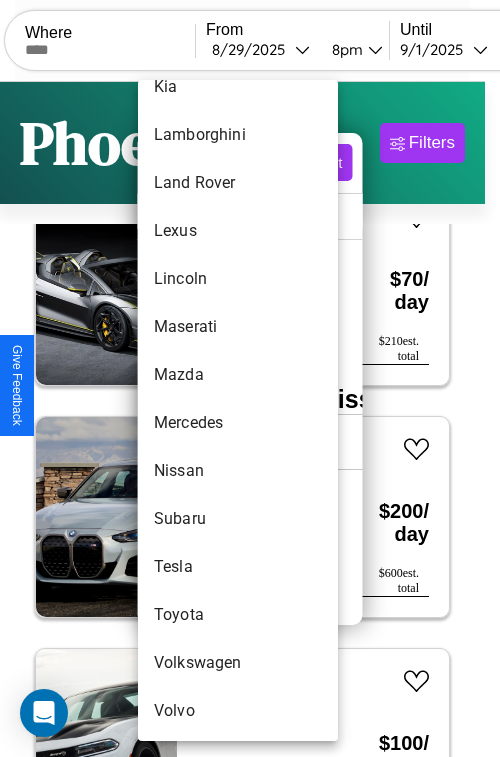 scroll, scrollTop: 1083, scrollLeft: 0, axis: vertical 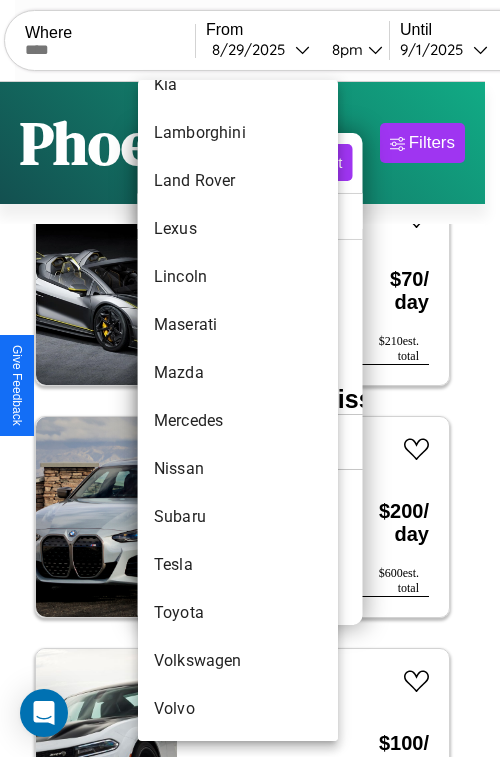 click on "Nissan" at bounding box center [238, 469] 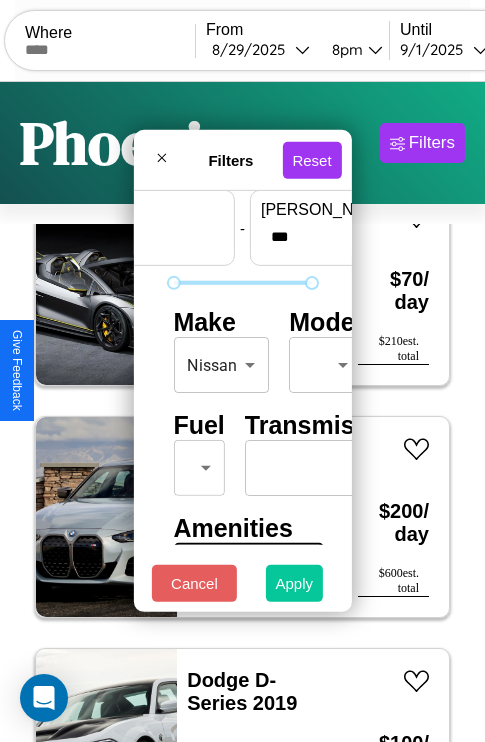click on "Apply" at bounding box center (295, 583) 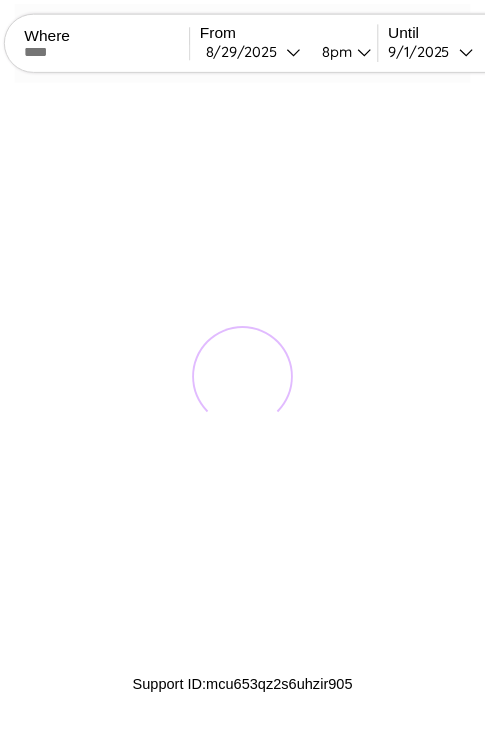 scroll, scrollTop: 0, scrollLeft: 0, axis: both 